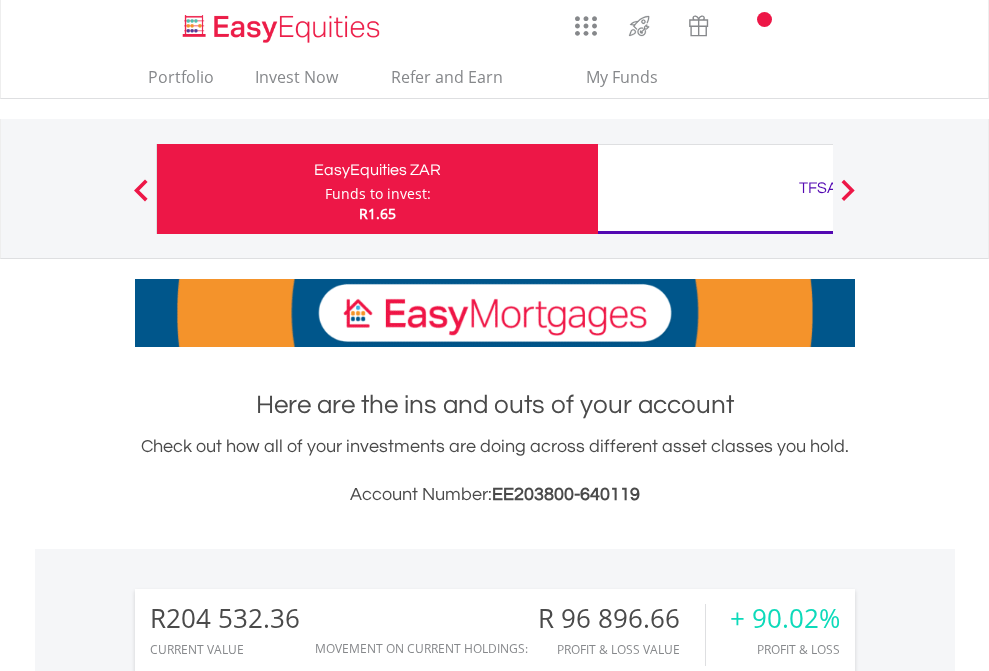scroll, scrollTop: 0, scrollLeft: 0, axis: both 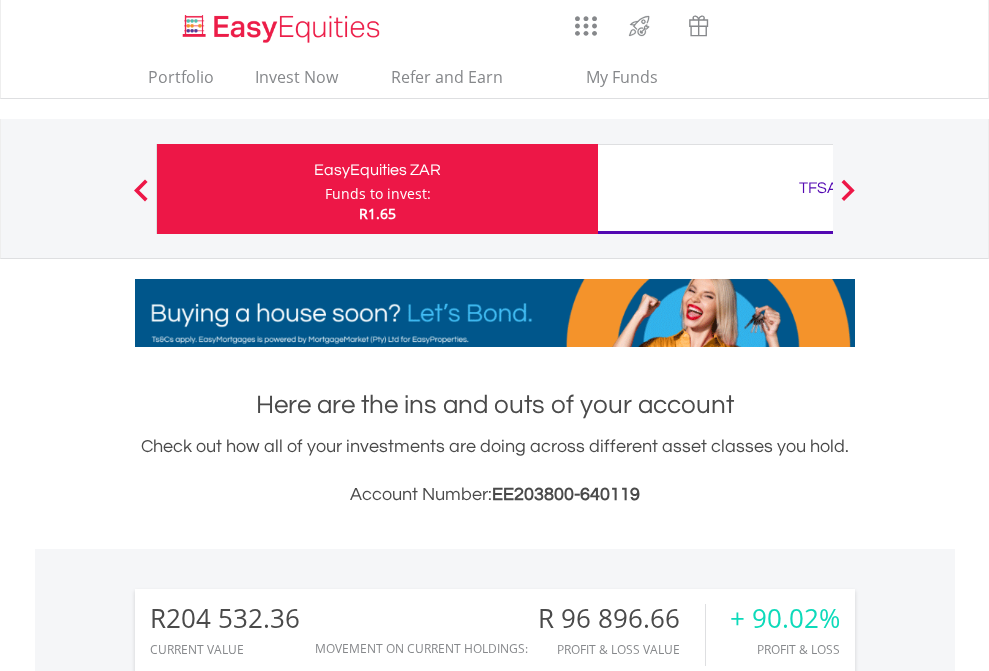 click on "Funds to invest:" at bounding box center [378, 194] 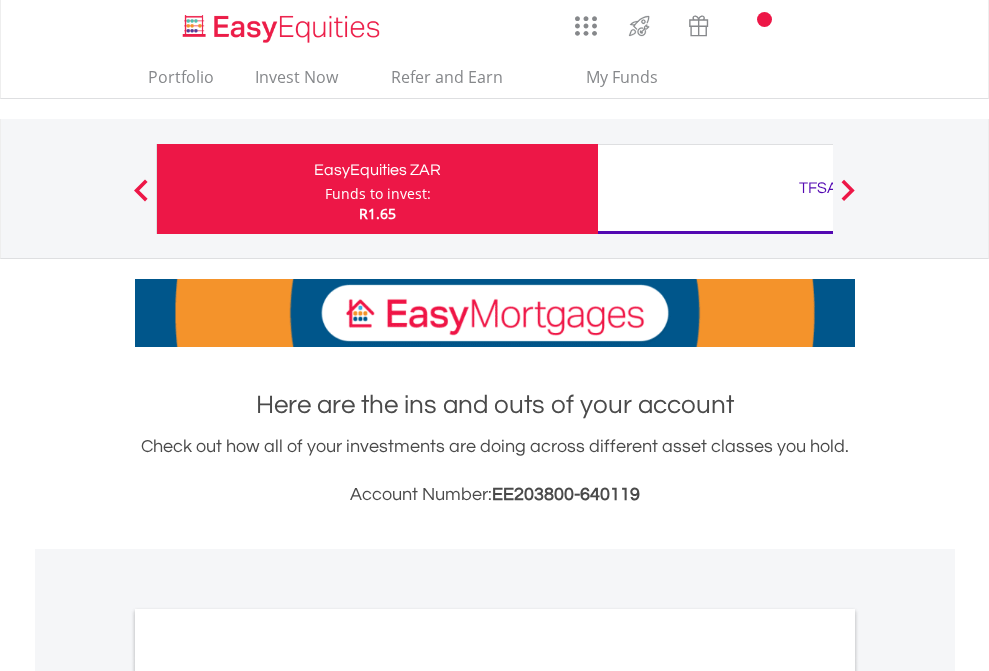 scroll, scrollTop: 0, scrollLeft: 0, axis: both 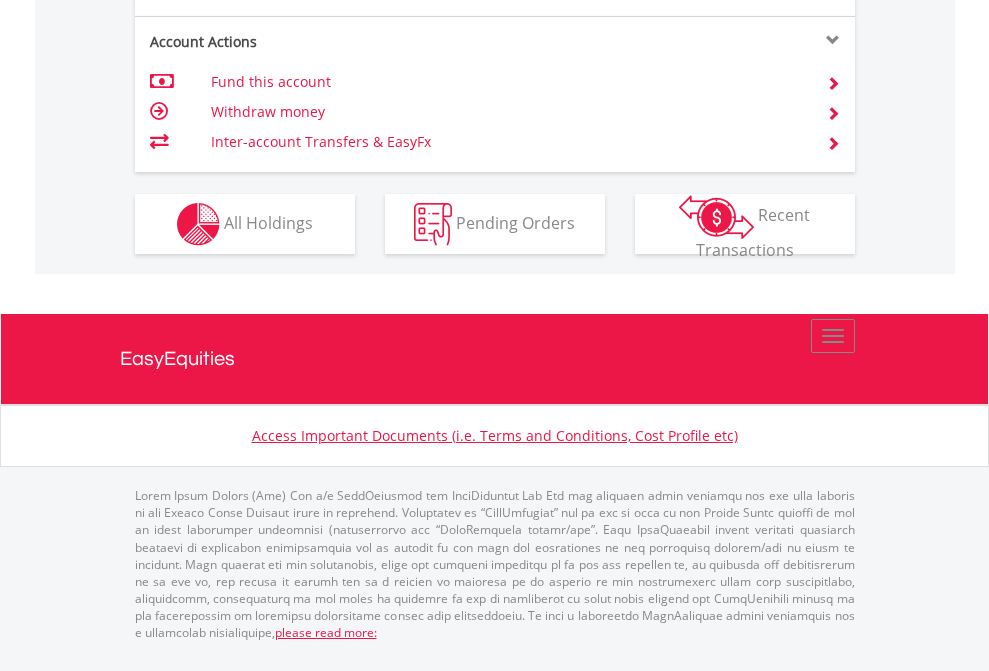 click on "Investment types" at bounding box center (706, -337) 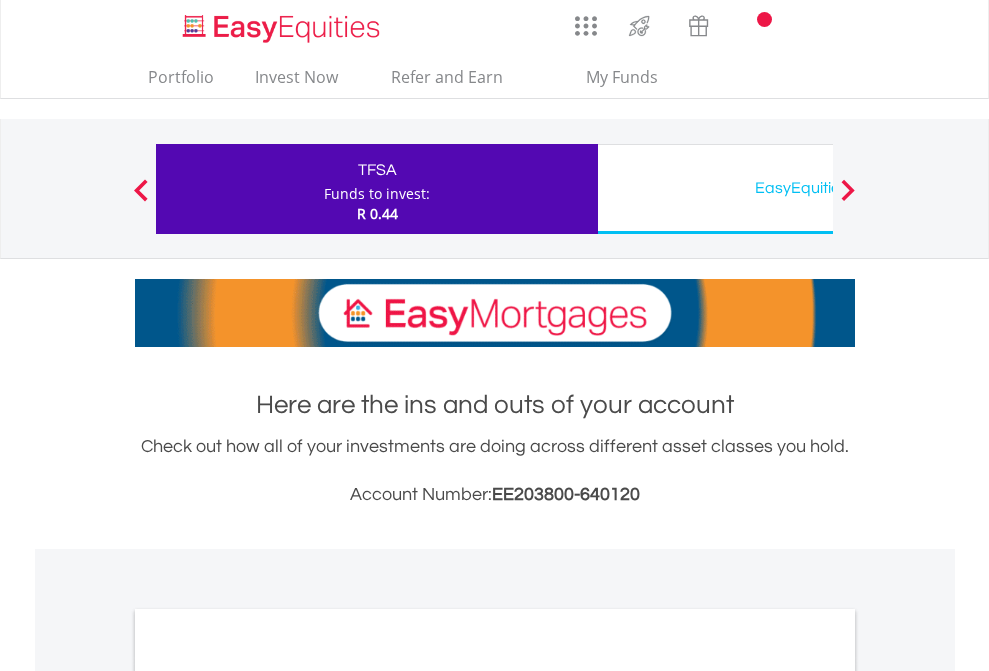 scroll, scrollTop: 0, scrollLeft: 0, axis: both 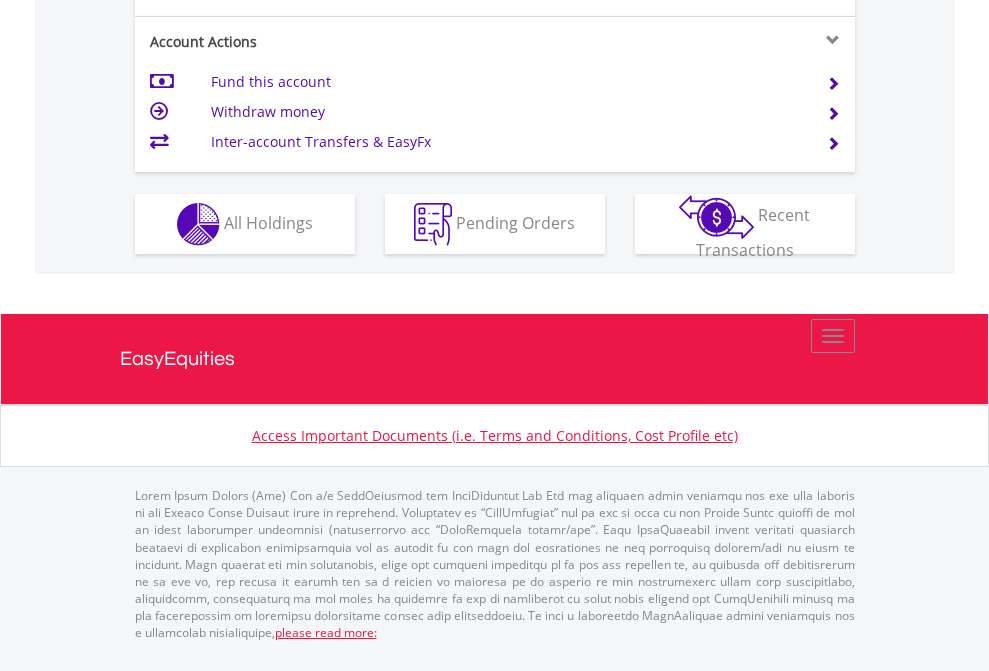 click on "Investment types" at bounding box center (706, -337) 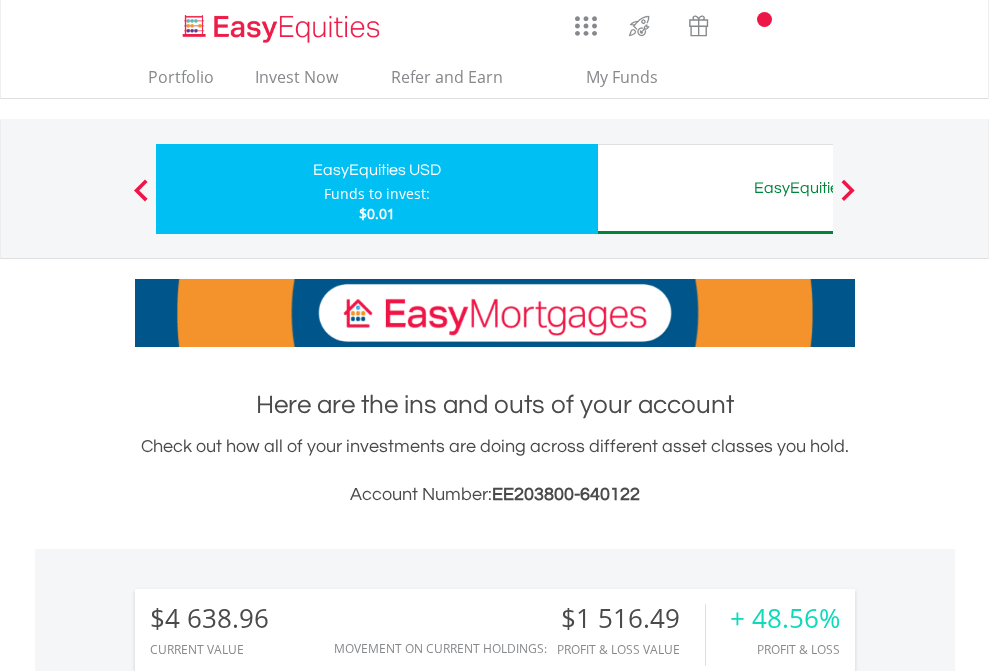 scroll, scrollTop: 0, scrollLeft: 0, axis: both 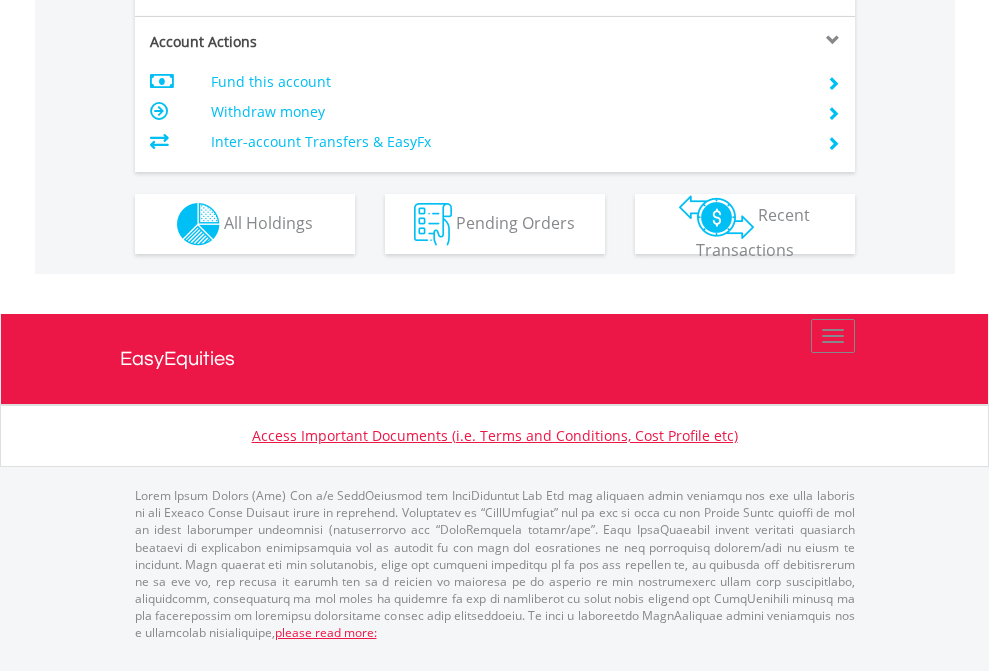 click on "Investment types" at bounding box center (706, -337) 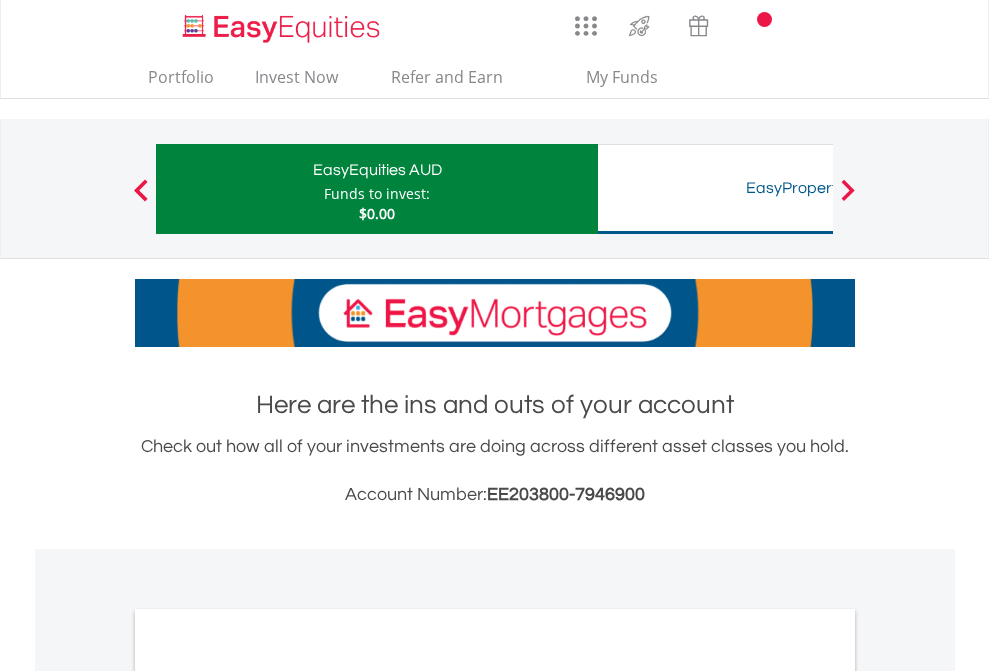 scroll, scrollTop: 0, scrollLeft: 0, axis: both 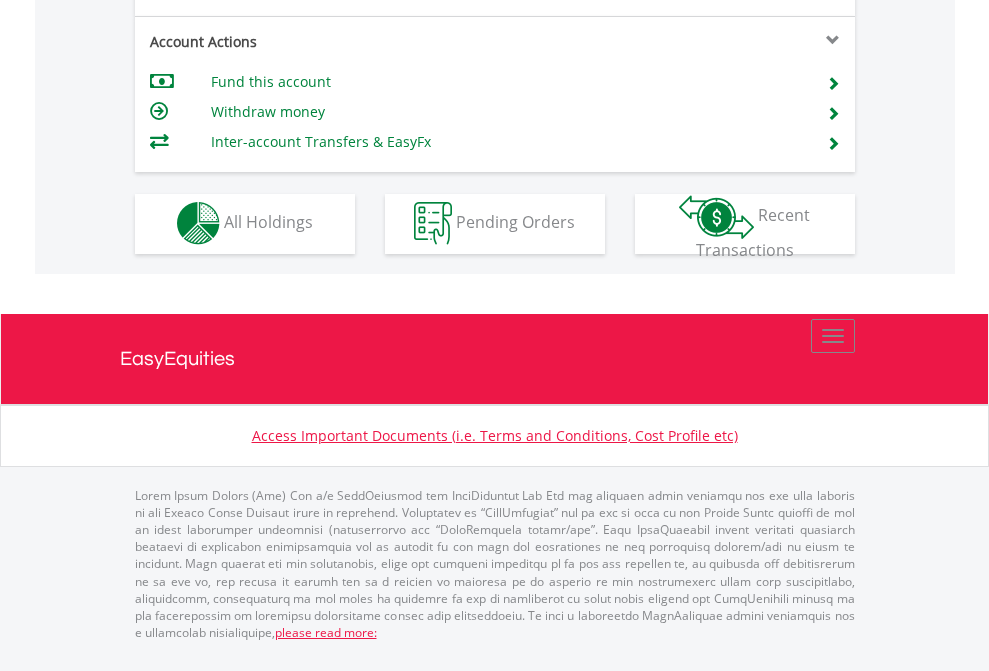 click on "Investment types" at bounding box center [706, -353] 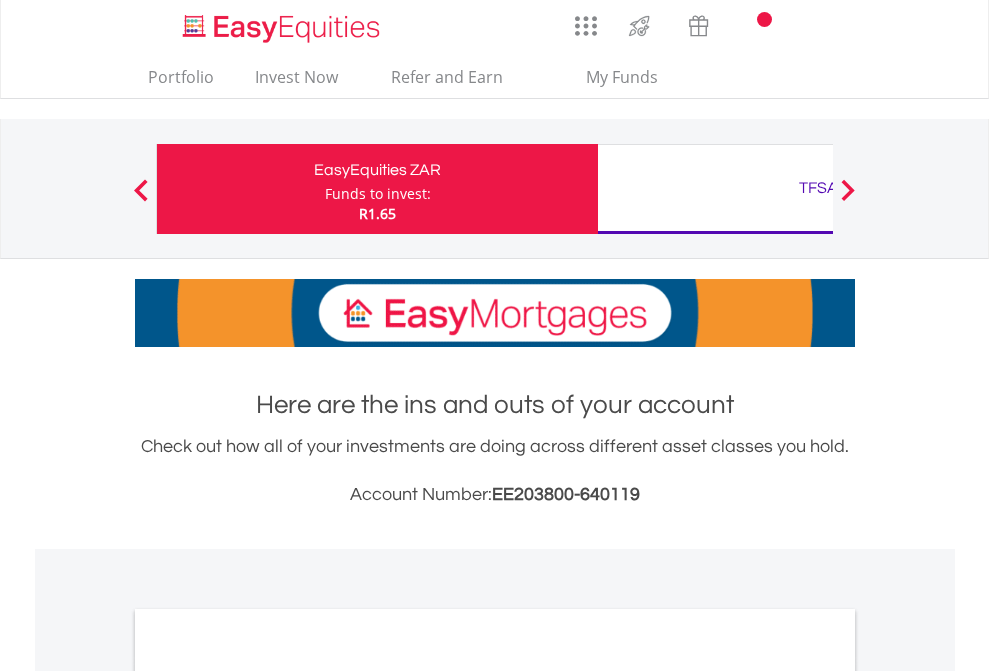 scroll, scrollTop: 1202, scrollLeft: 0, axis: vertical 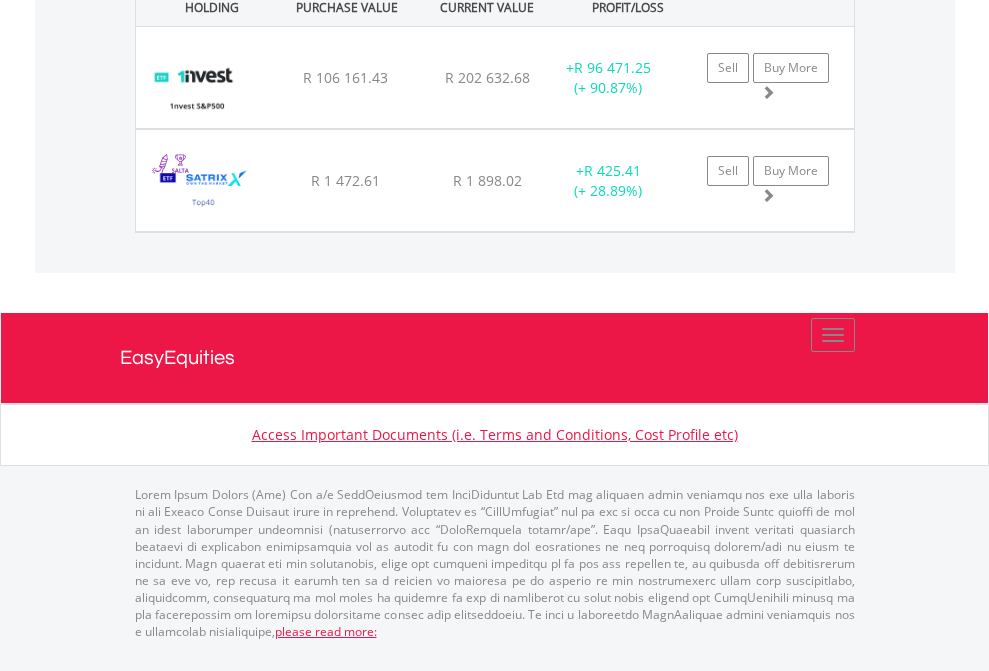 click on "TFSA" at bounding box center (818, -1482) 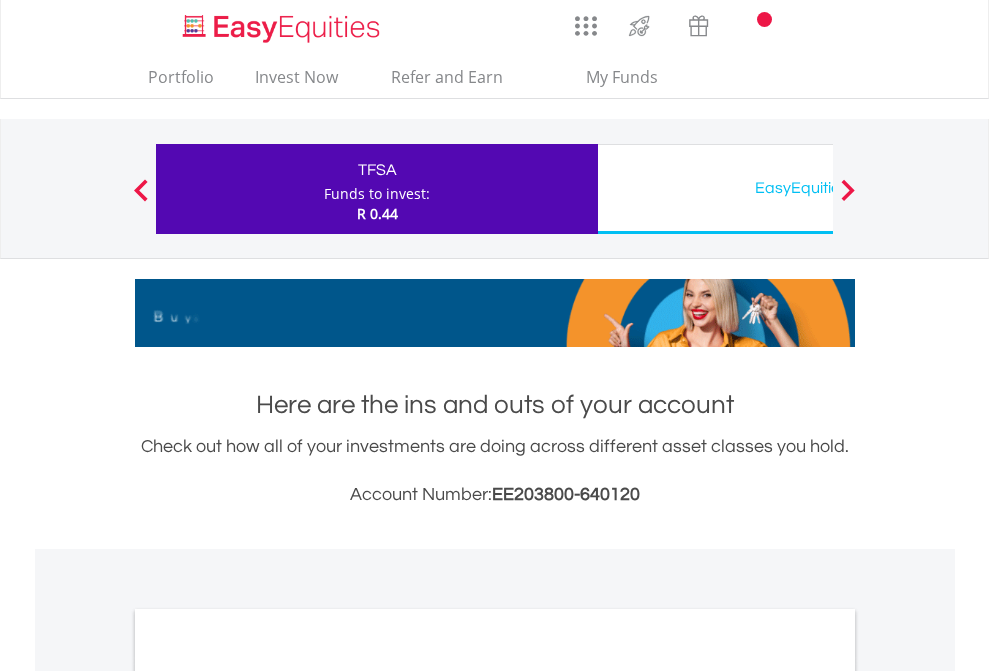 scroll, scrollTop: 0, scrollLeft: 0, axis: both 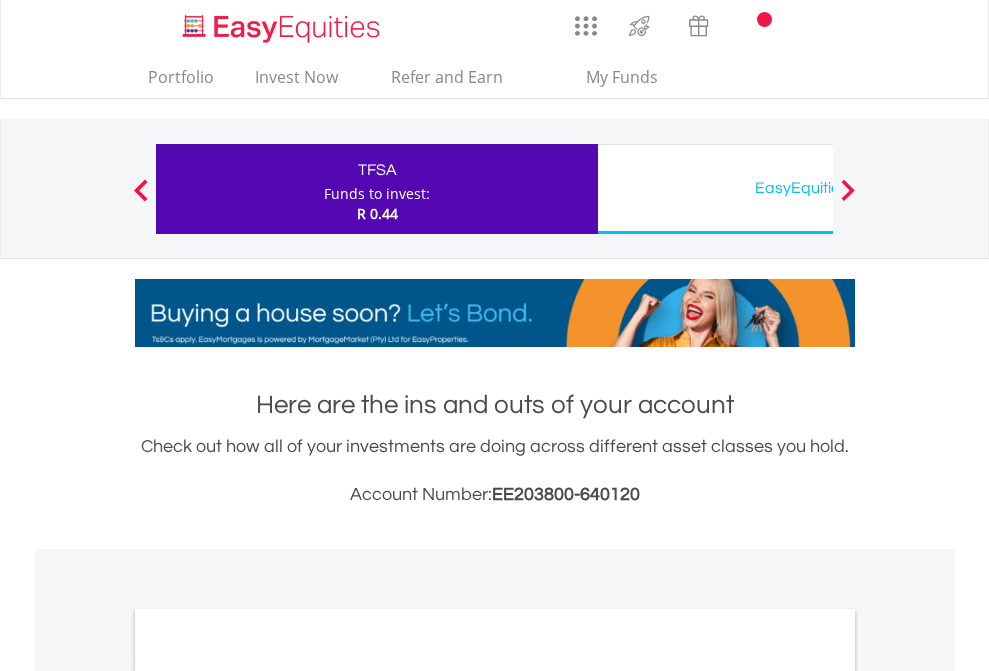 click on "All Holdings" at bounding box center [268, 1096] 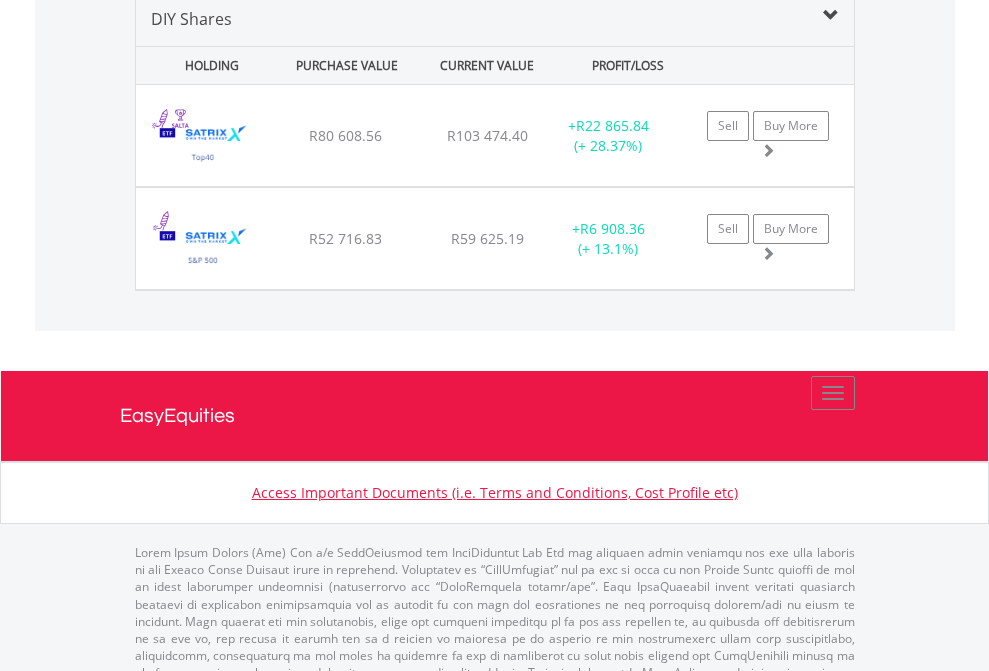 scroll, scrollTop: 1933, scrollLeft: 0, axis: vertical 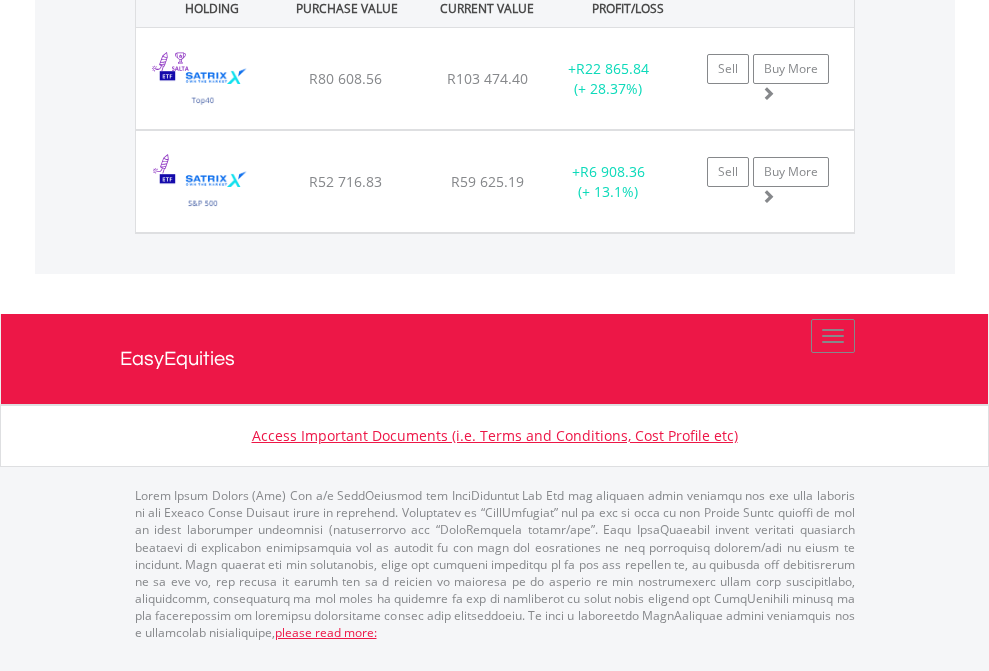 click on "EasyEquities USD" at bounding box center (818, -1071) 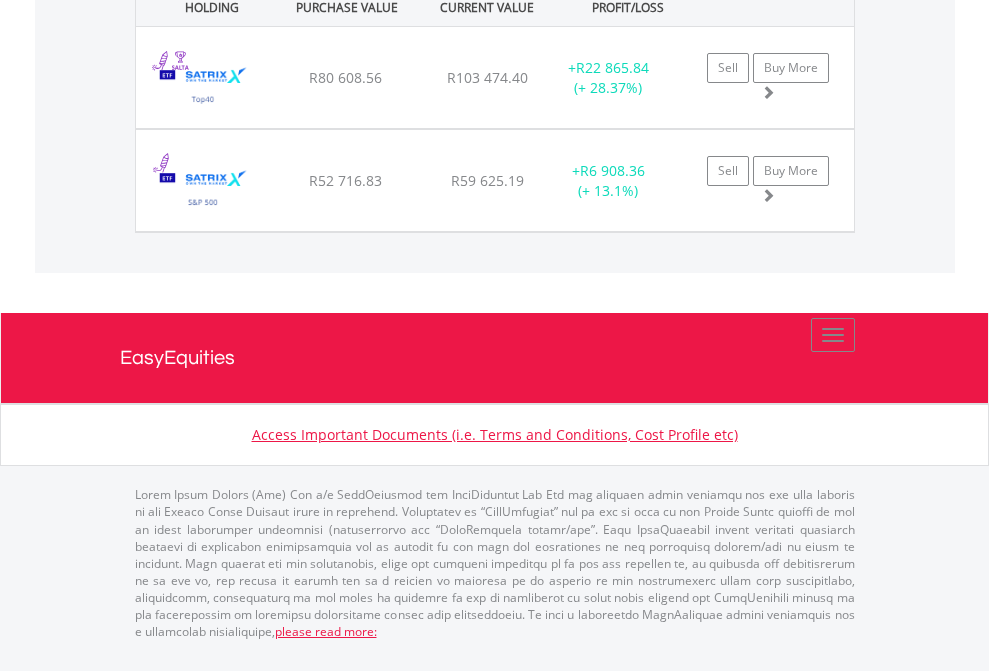 scroll, scrollTop: 144, scrollLeft: 0, axis: vertical 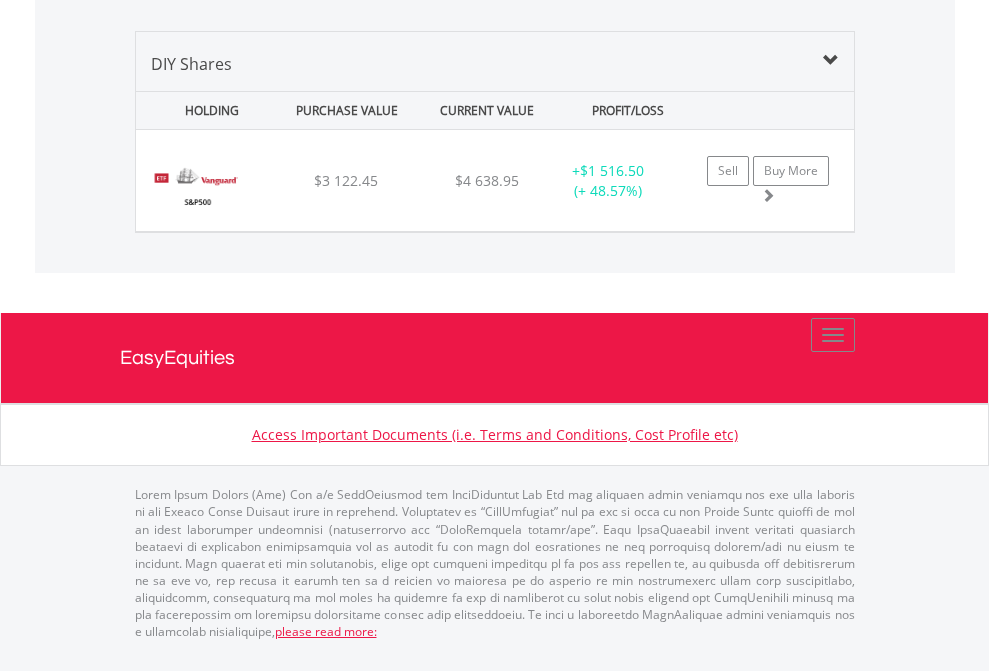 click on "EasyEquities AUD" at bounding box center [818, -1339] 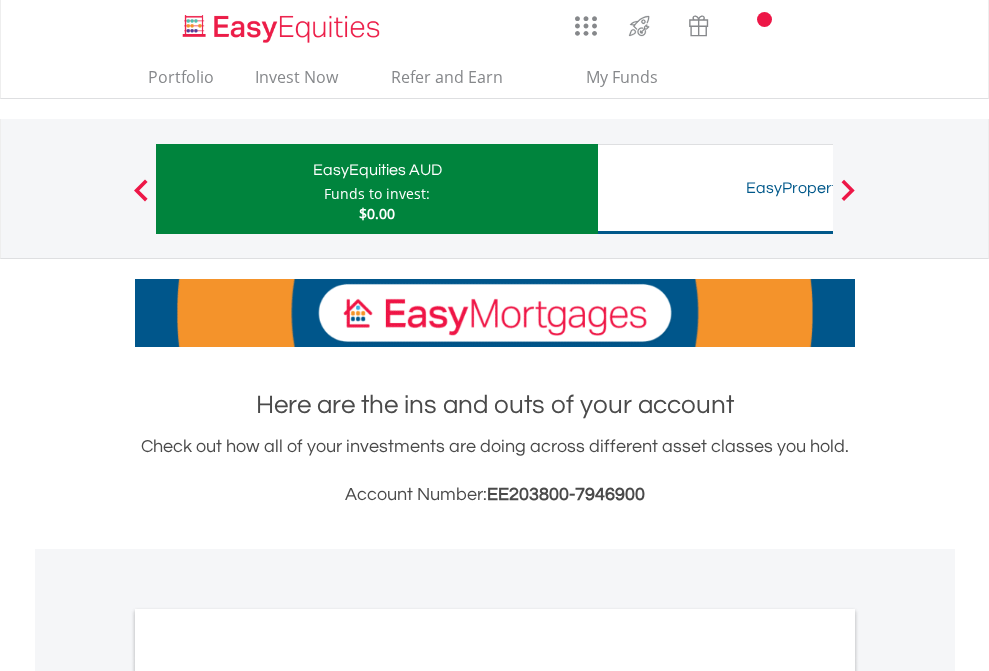 scroll, scrollTop: 0, scrollLeft: 0, axis: both 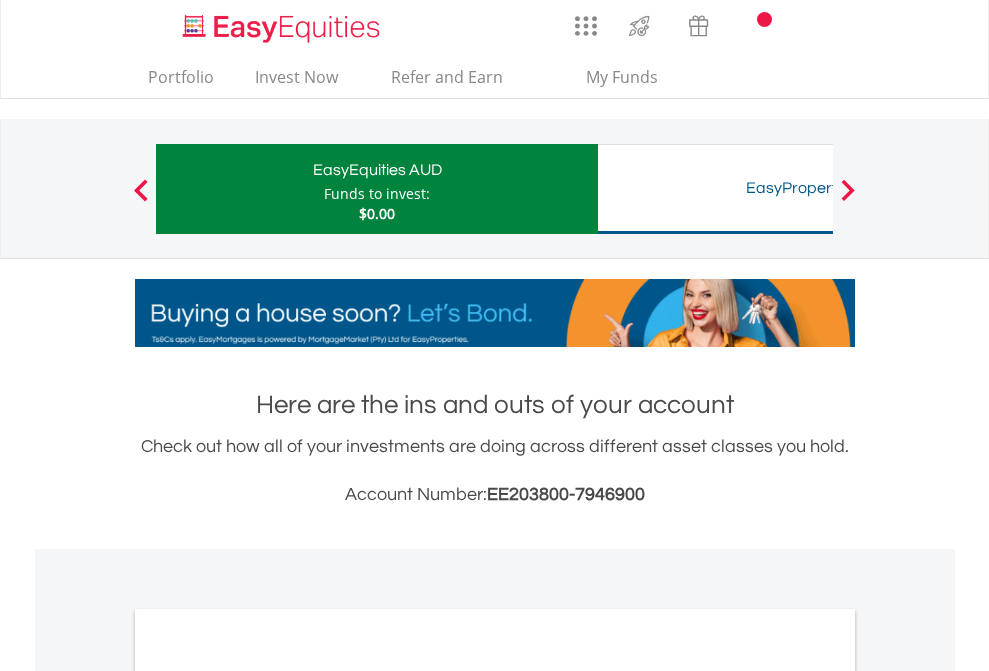 click on "All Holdings" at bounding box center [268, 1096] 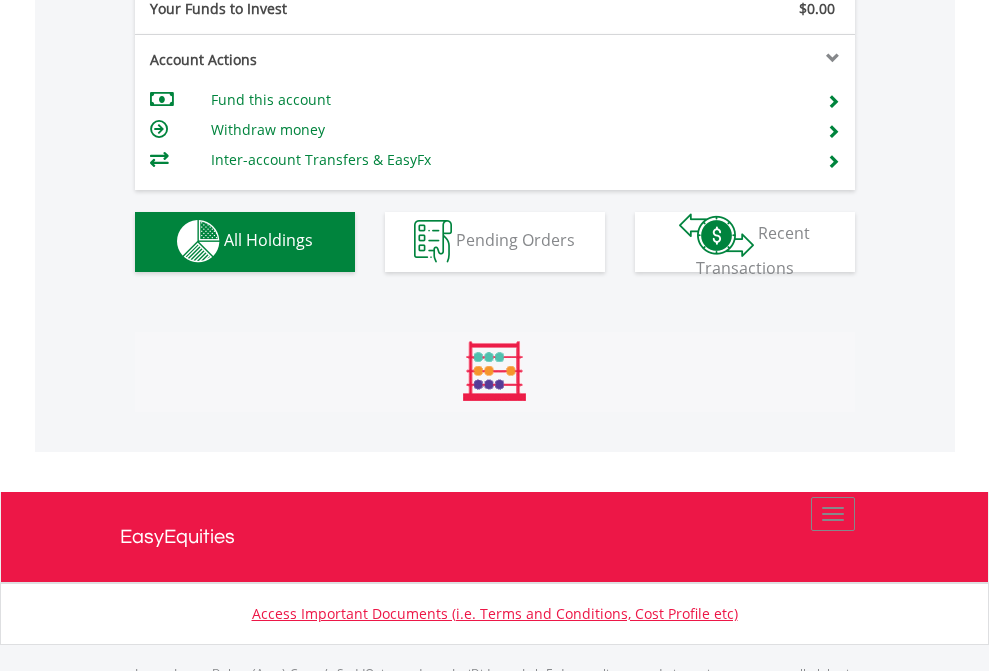 scroll, scrollTop: 999808, scrollLeft: 999687, axis: both 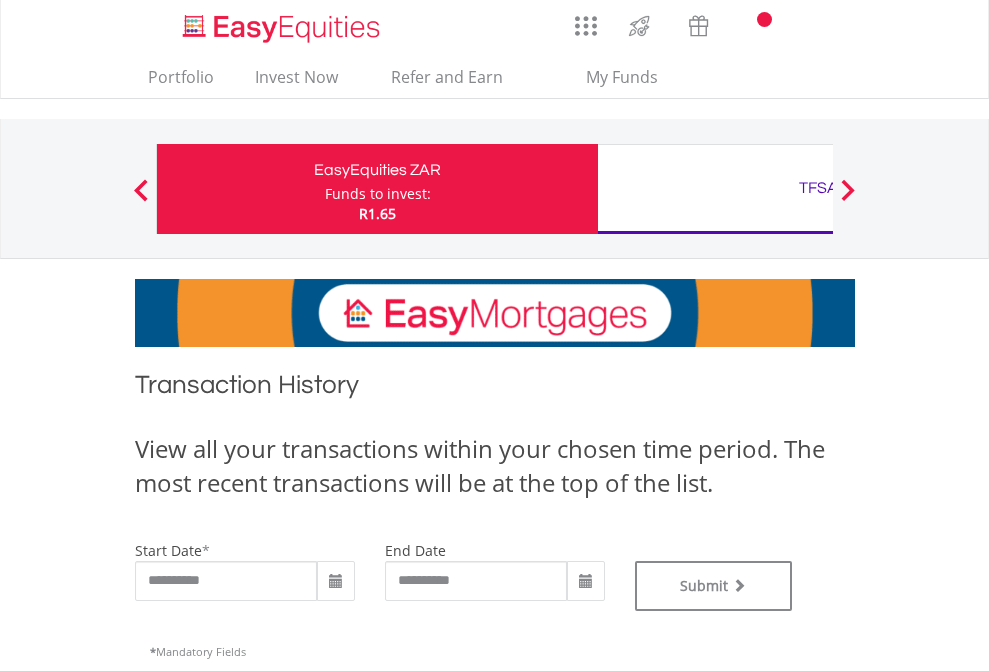 type on "**********" 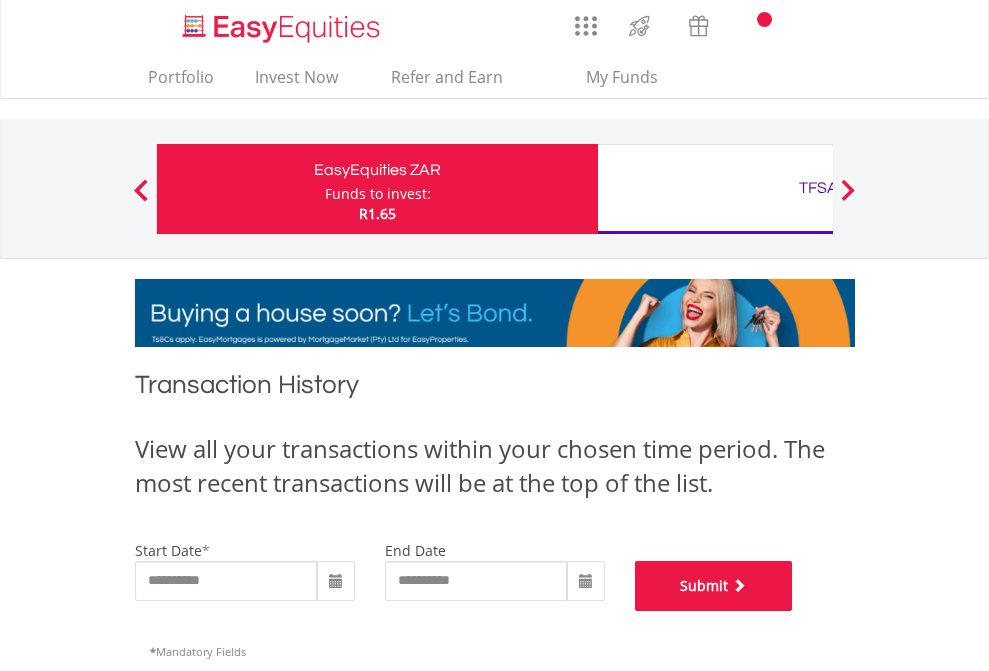 click on "Submit" at bounding box center (714, 586) 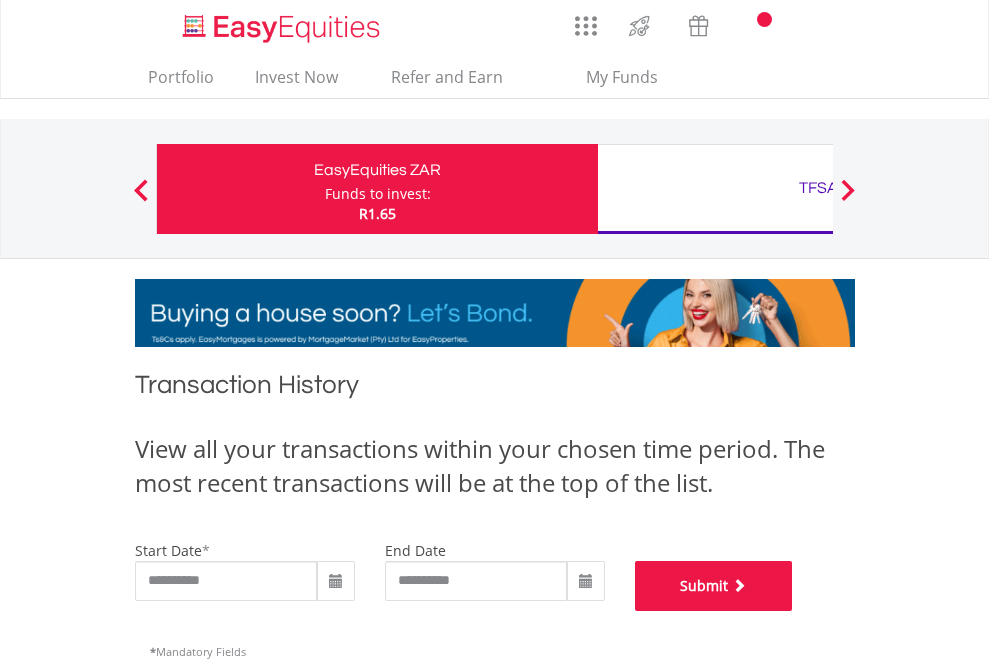 scroll, scrollTop: 811, scrollLeft: 0, axis: vertical 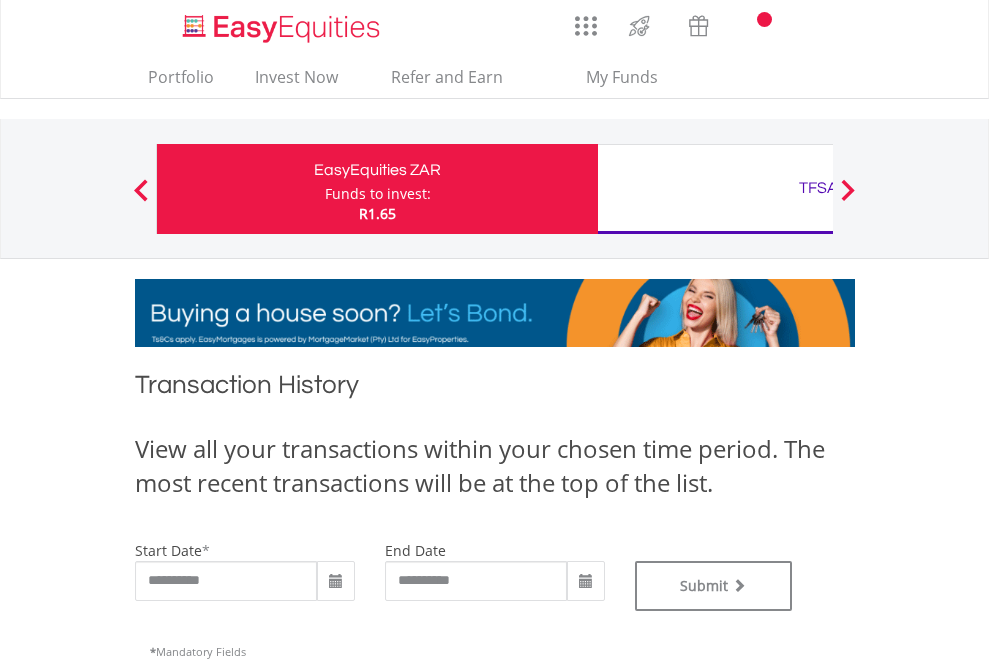 click on "TFSA" at bounding box center (818, 188) 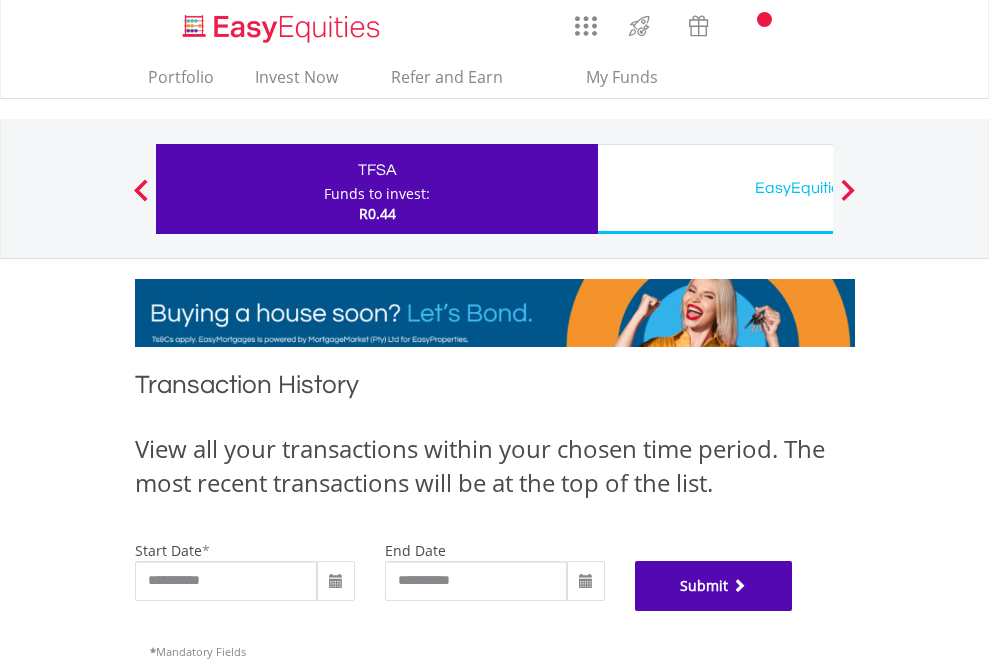 click on "Submit" at bounding box center (714, 586) 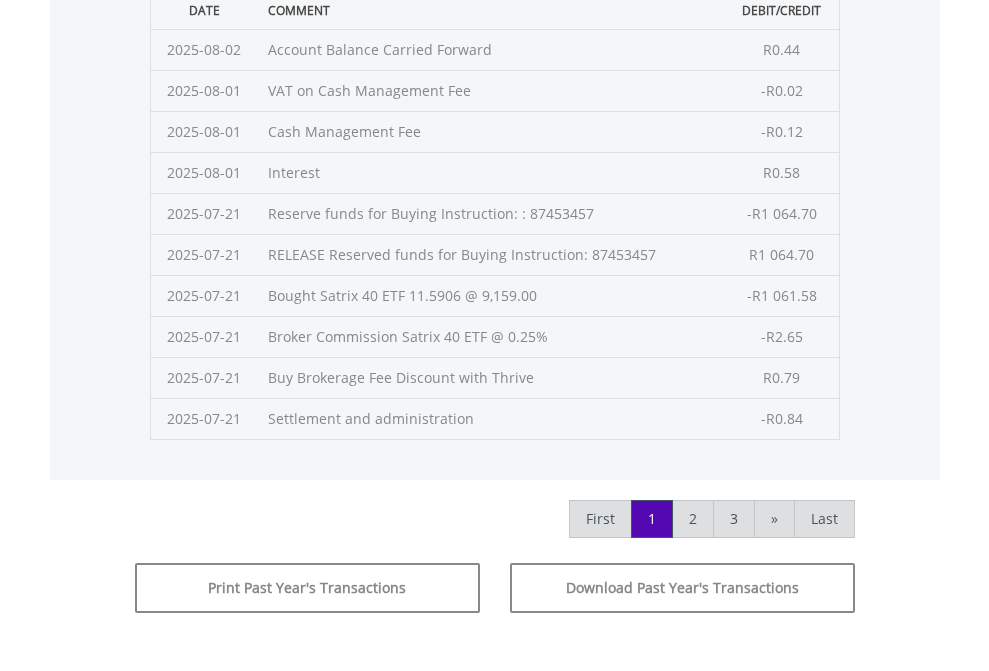 scroll, scrollTop: 811, scrollLeft: 0, axis: vertical 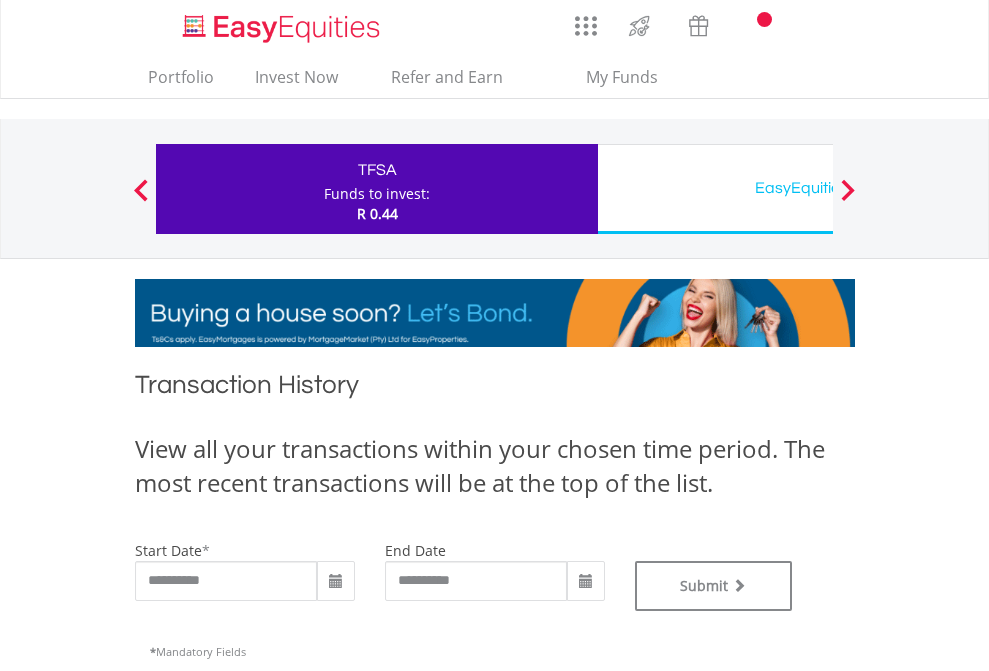 click on "EasyEquities USD" at bounding box center [818, 188] 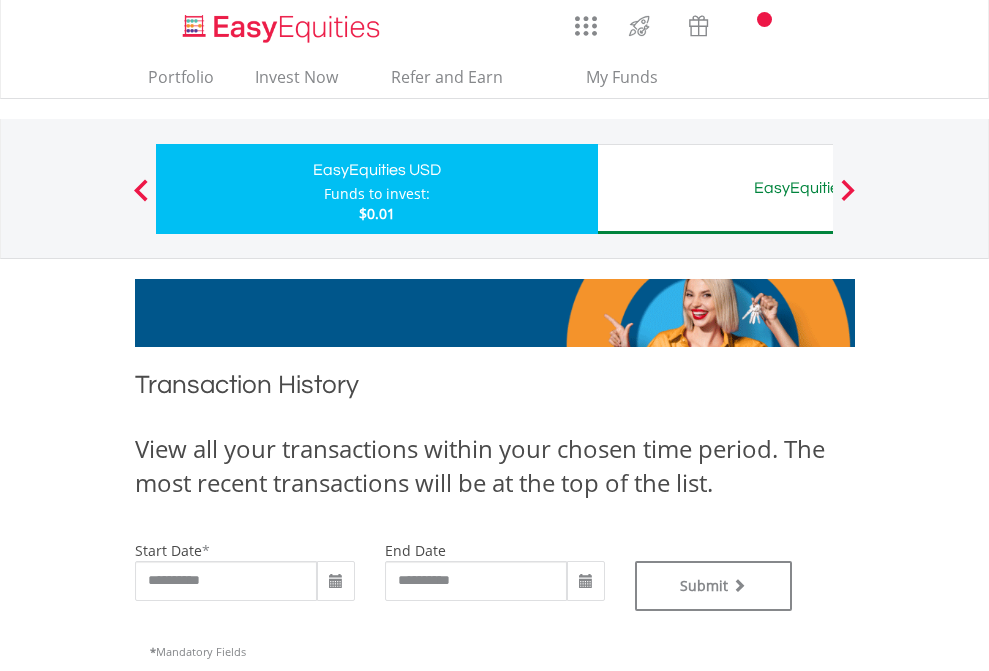 scroll, scrollTop: 0, scrollLeft: 0, axis: both 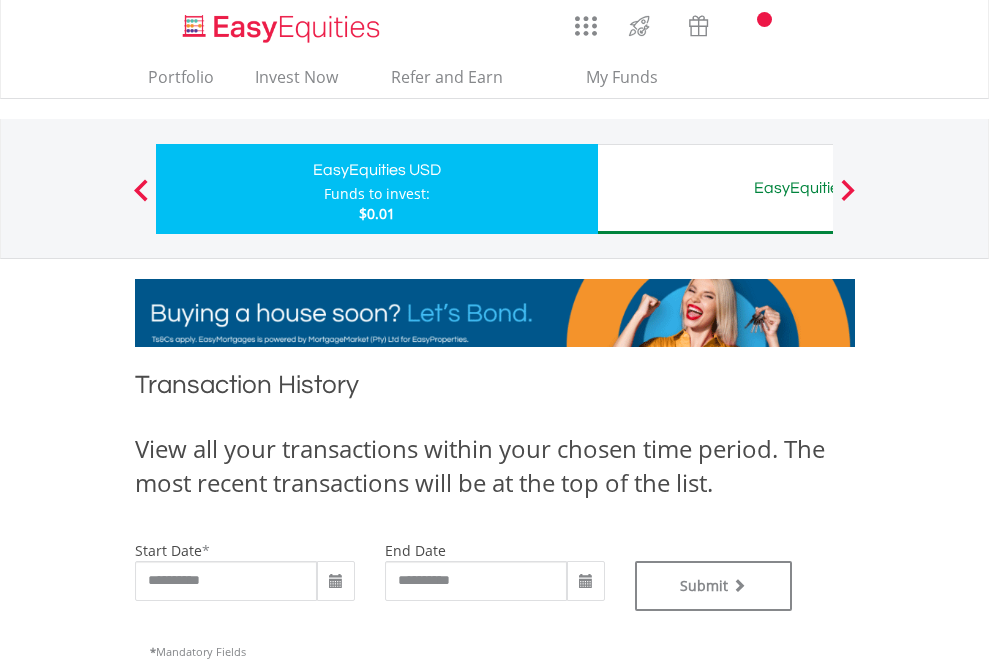 type on "**********" 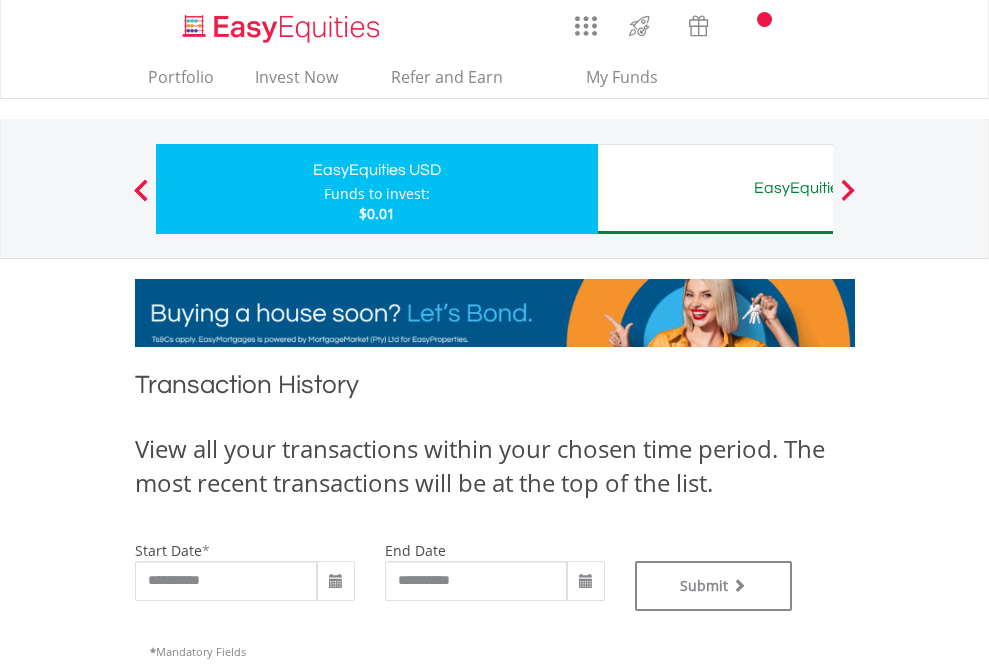 type on "**********" 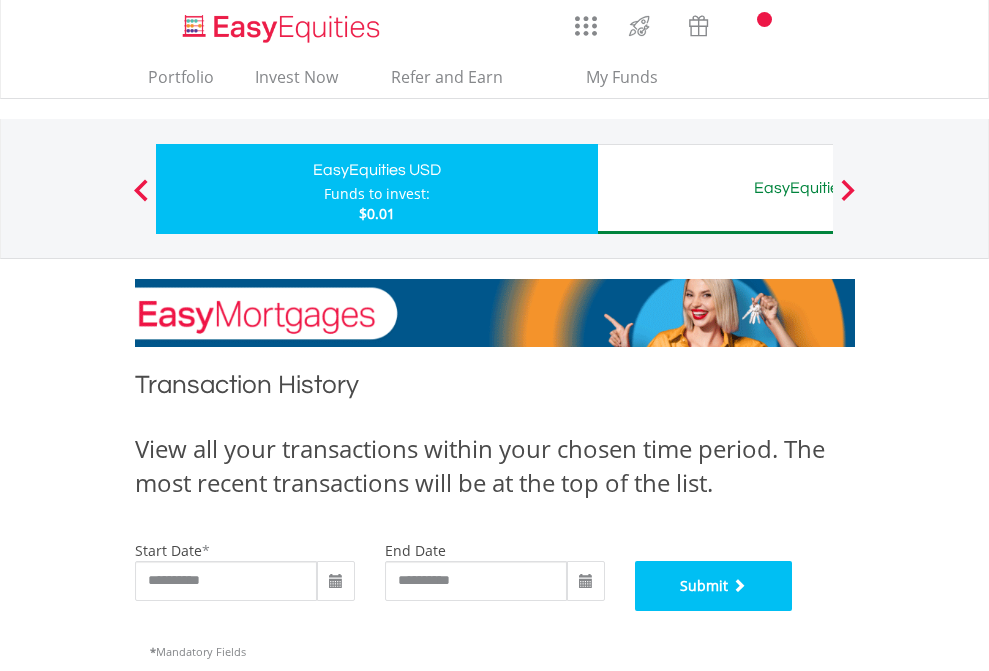 click on "Submit" at bounding box center [714, 586] 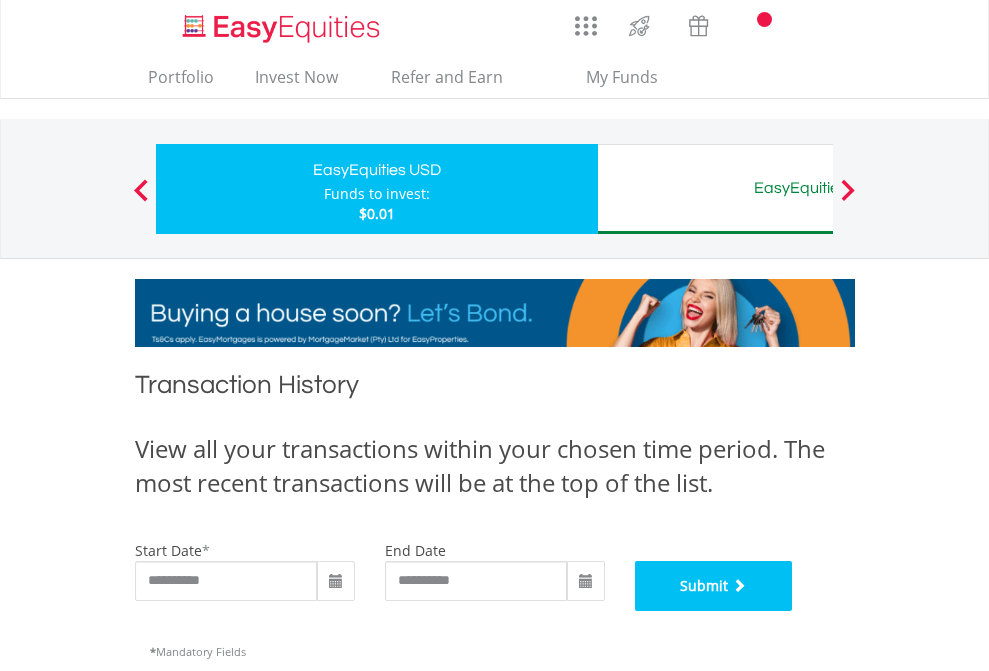scroll, scrollTop: 811, scrollLeft: 0, axis: vertical 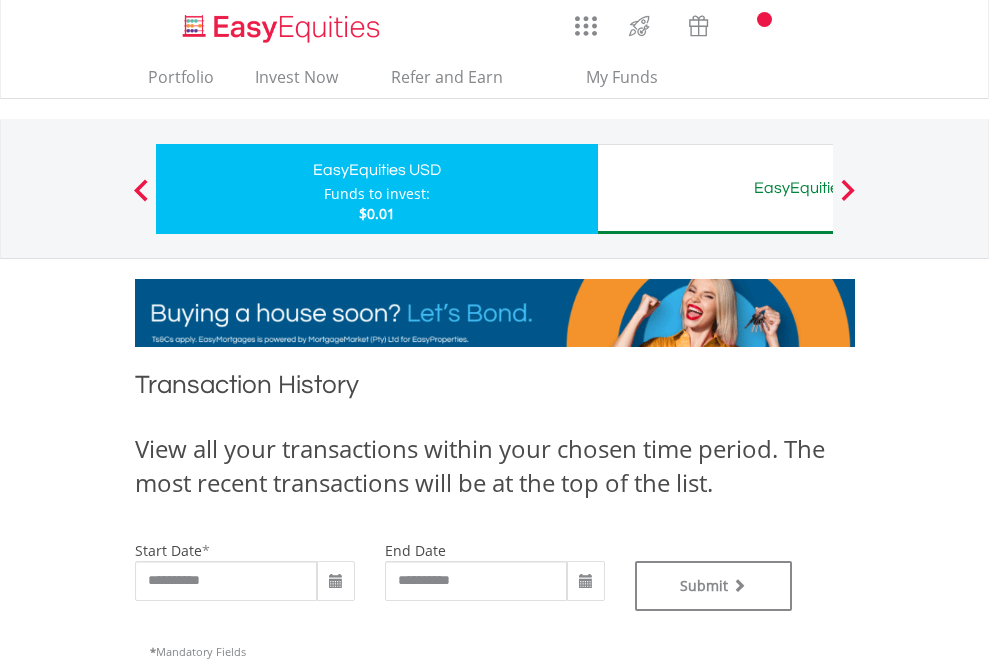 click on "EasyEquities AUD" at bounding box center [818, 188] 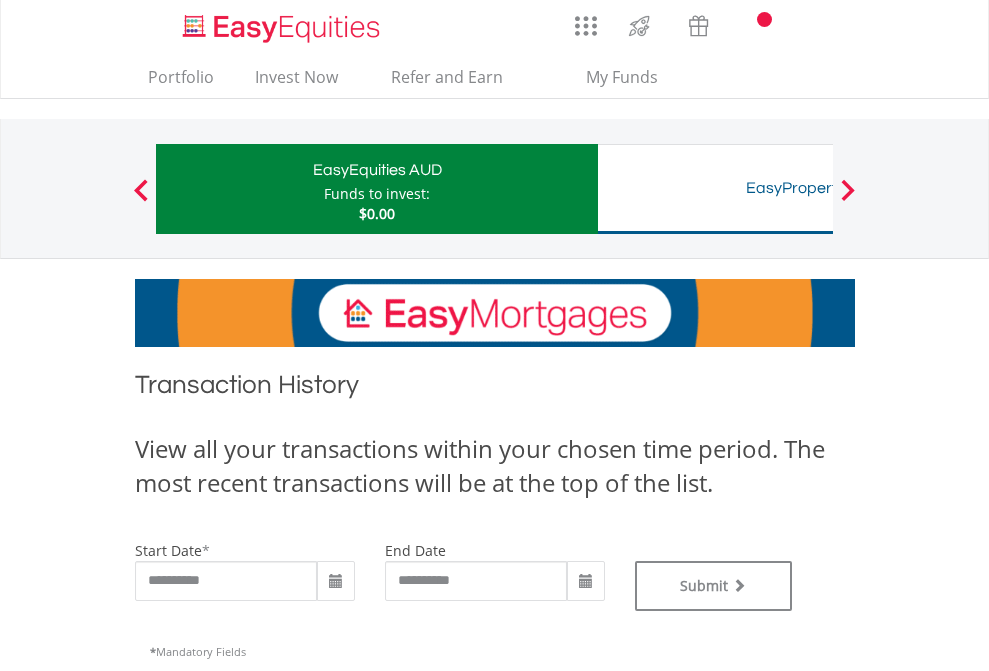 scroll, scrollTop: 0, scrollLeft: 0, axis: both 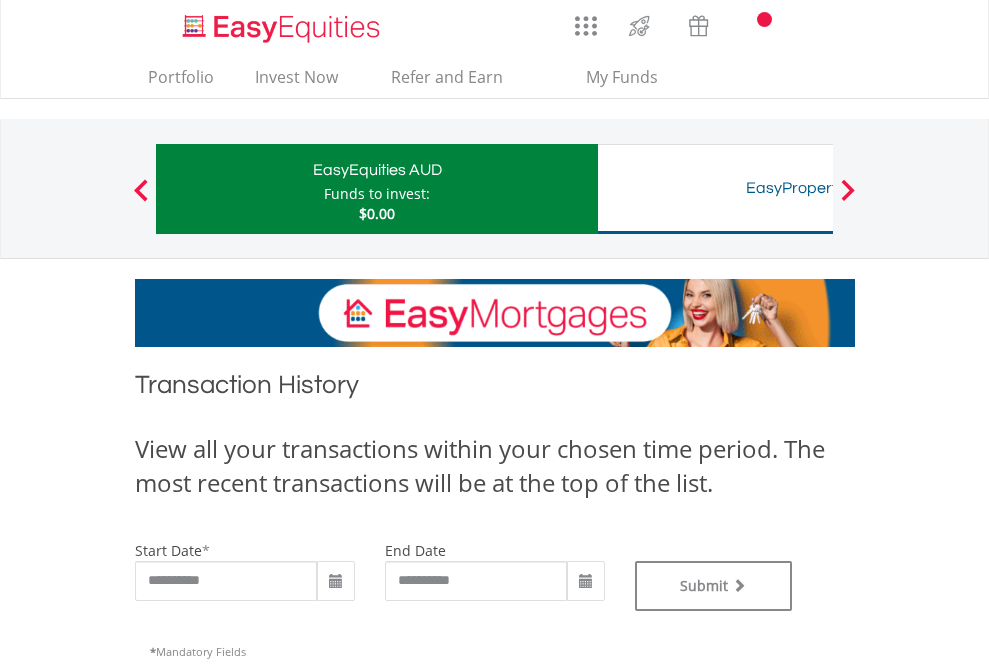 type on "**********" 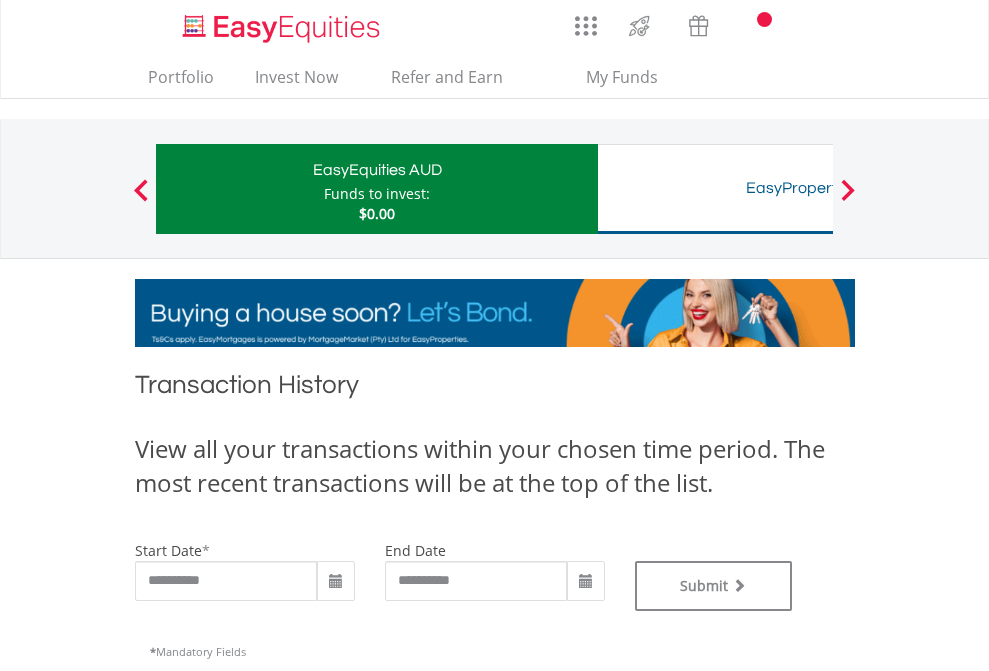 type on "**********" 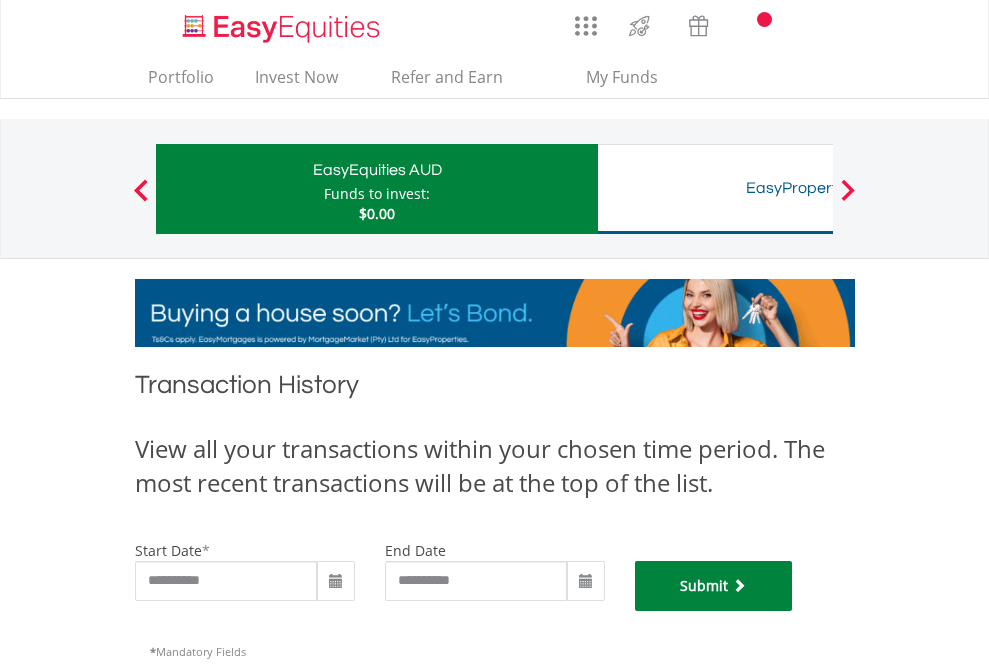 click on "Submit" at bounding box center [714, 586] 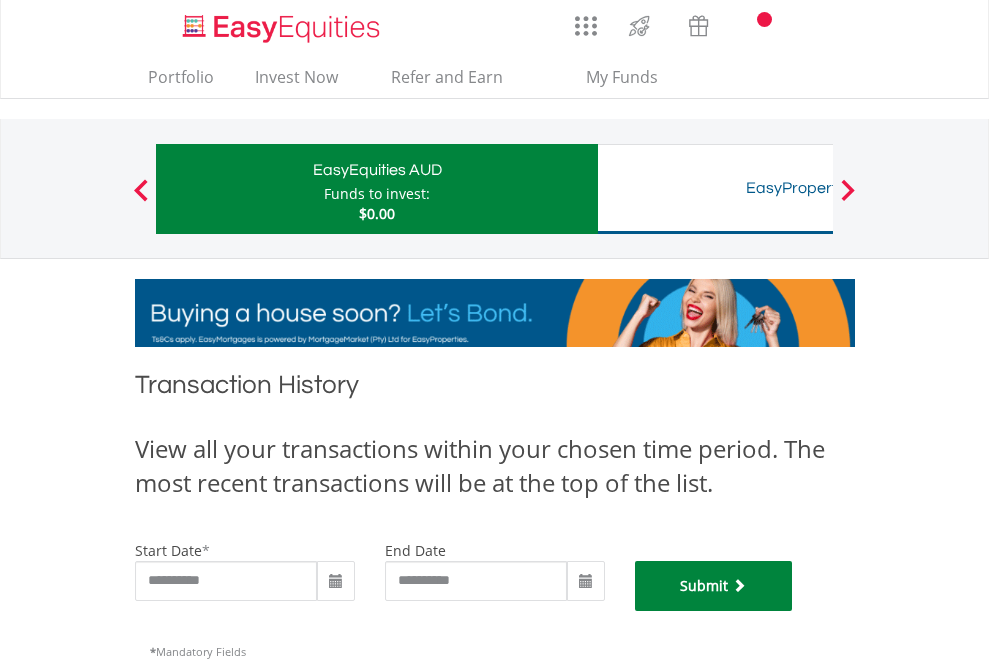 scroll, scrollTop: 811, scrollLeft: 0, axis: vertical 